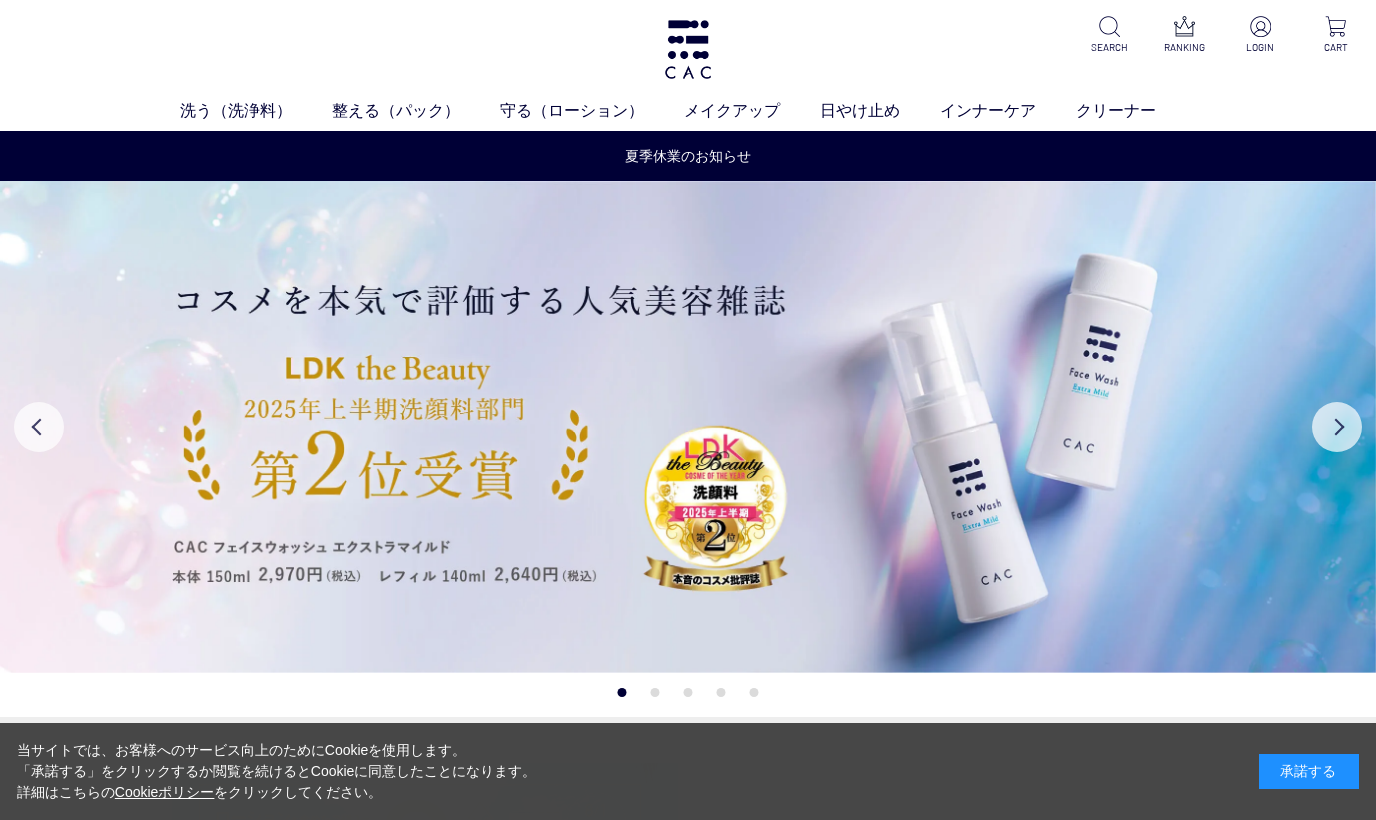 scroll, scrollTop: 0, scrollLeft: 0, axis: both 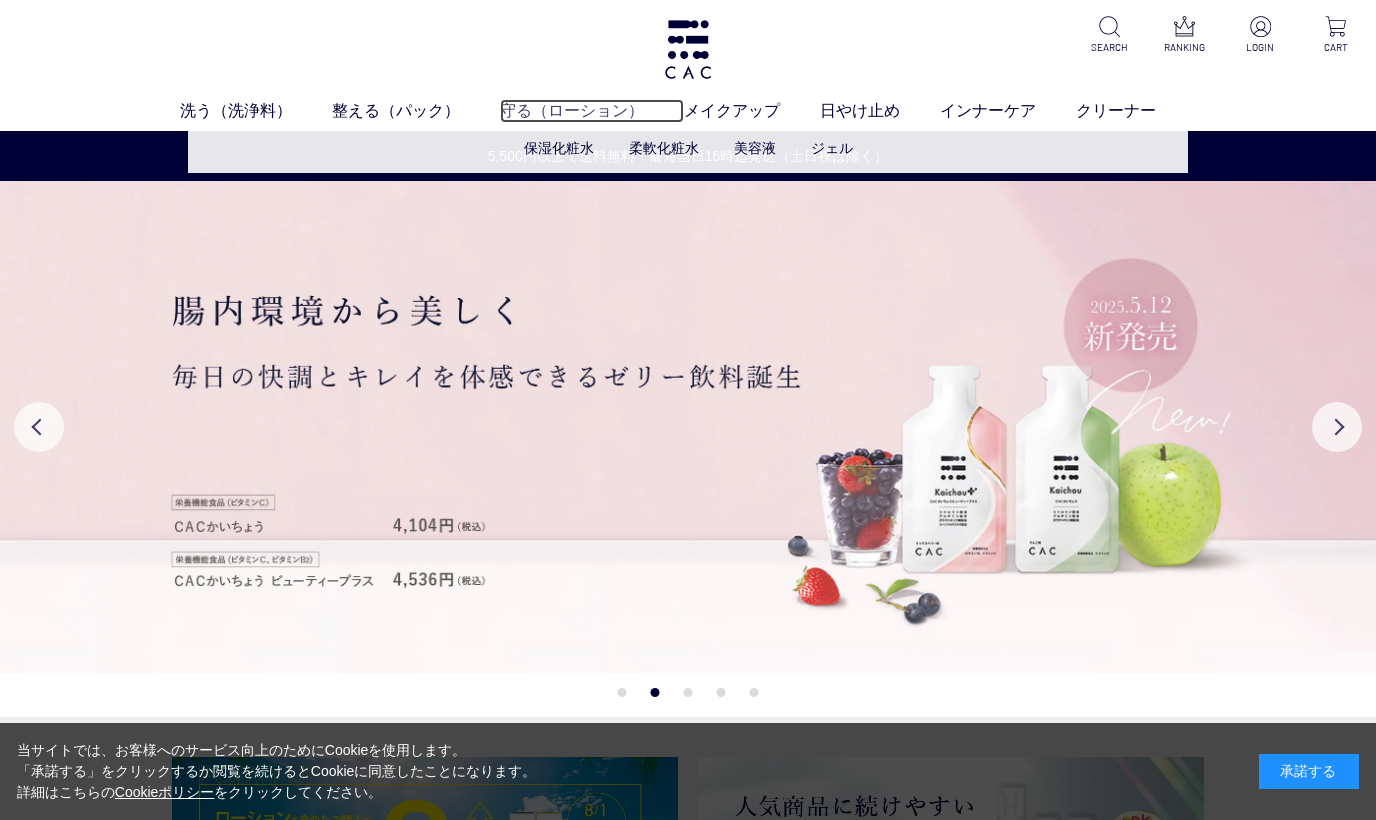 click on "守る（ローション）" at bounding box center (592, 111) 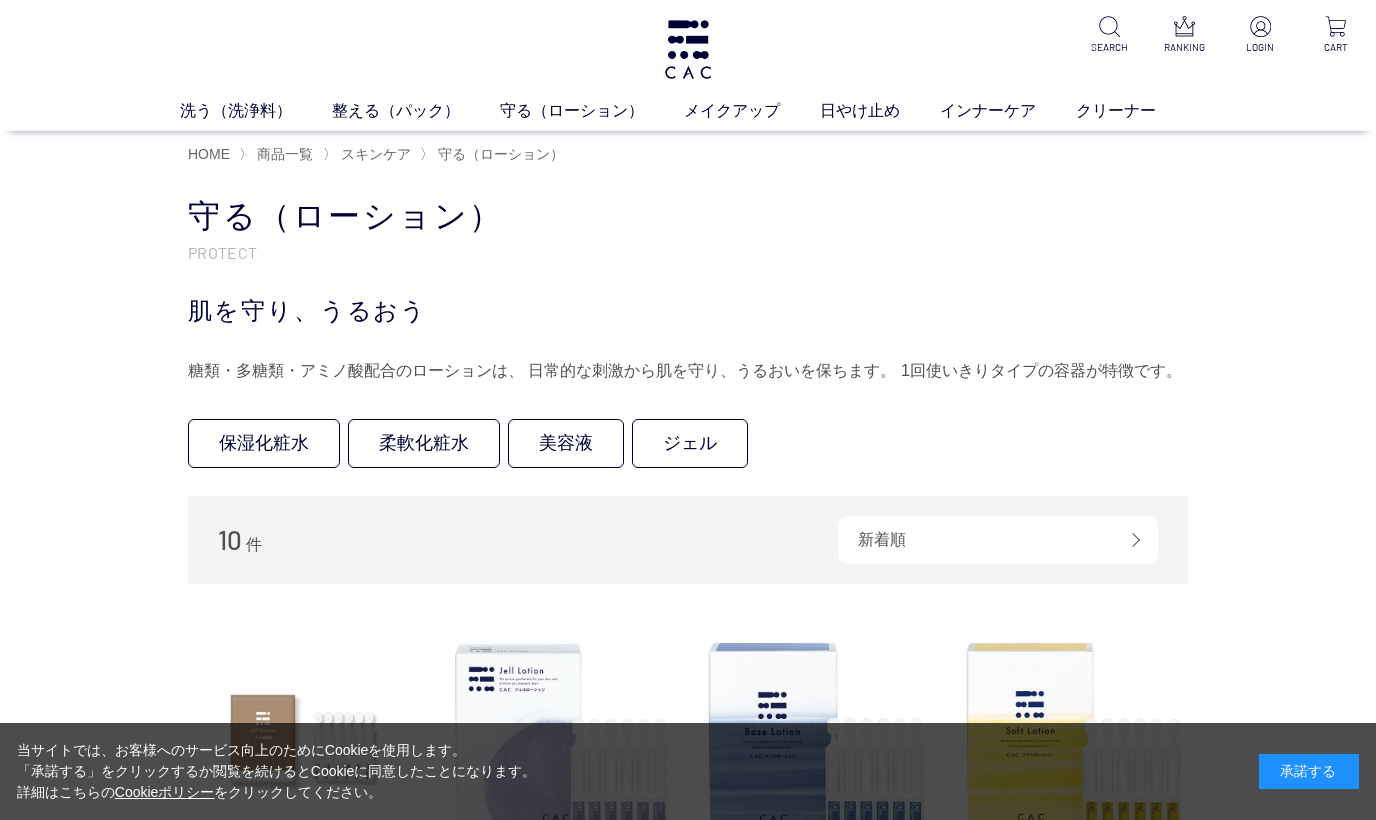 scroll, scrollTop: 0, scrollLeft: 0, axis: both 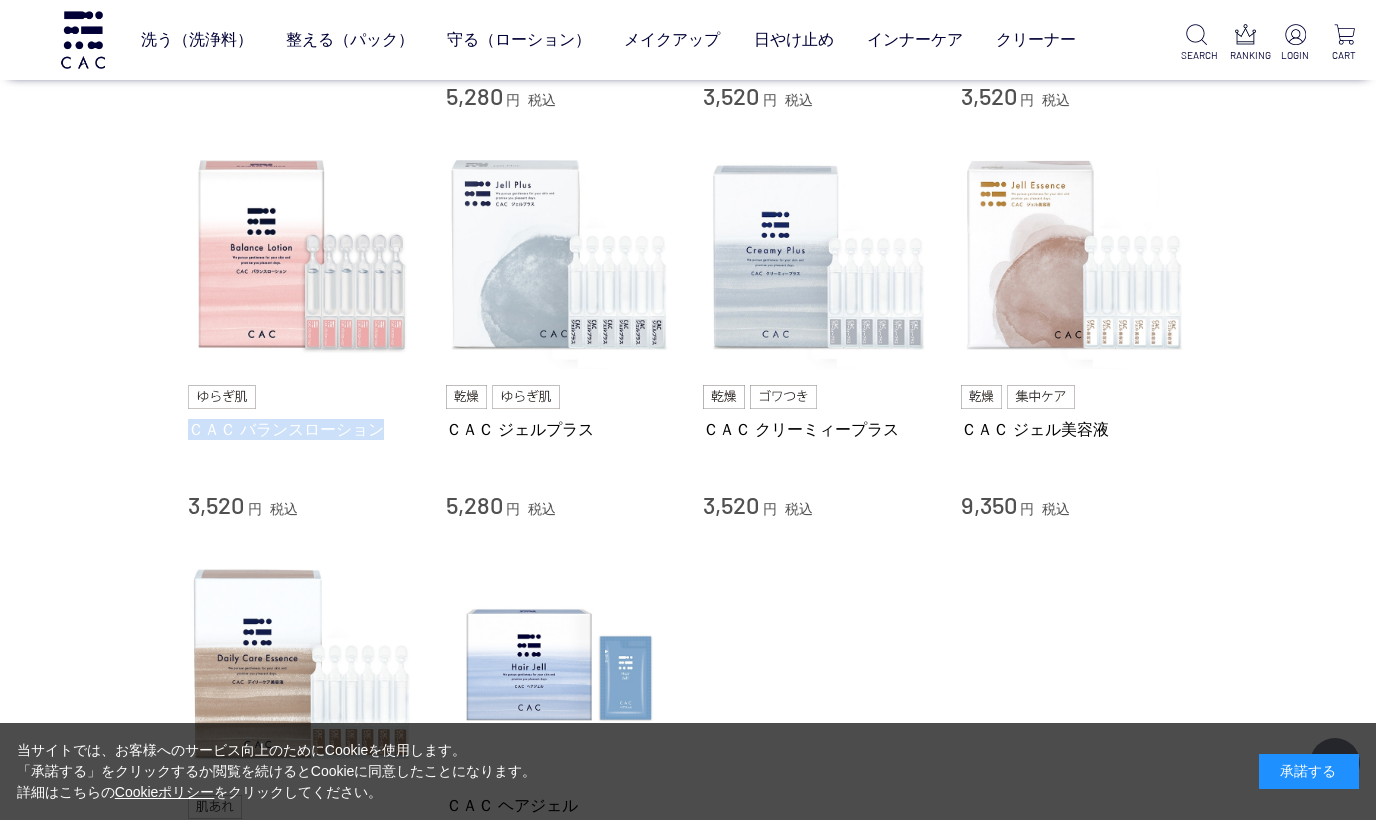 drag, startPoint x: 157, startPoint y: 427, endPoint x: 377, endPoint y: 434, distance: 220.11133 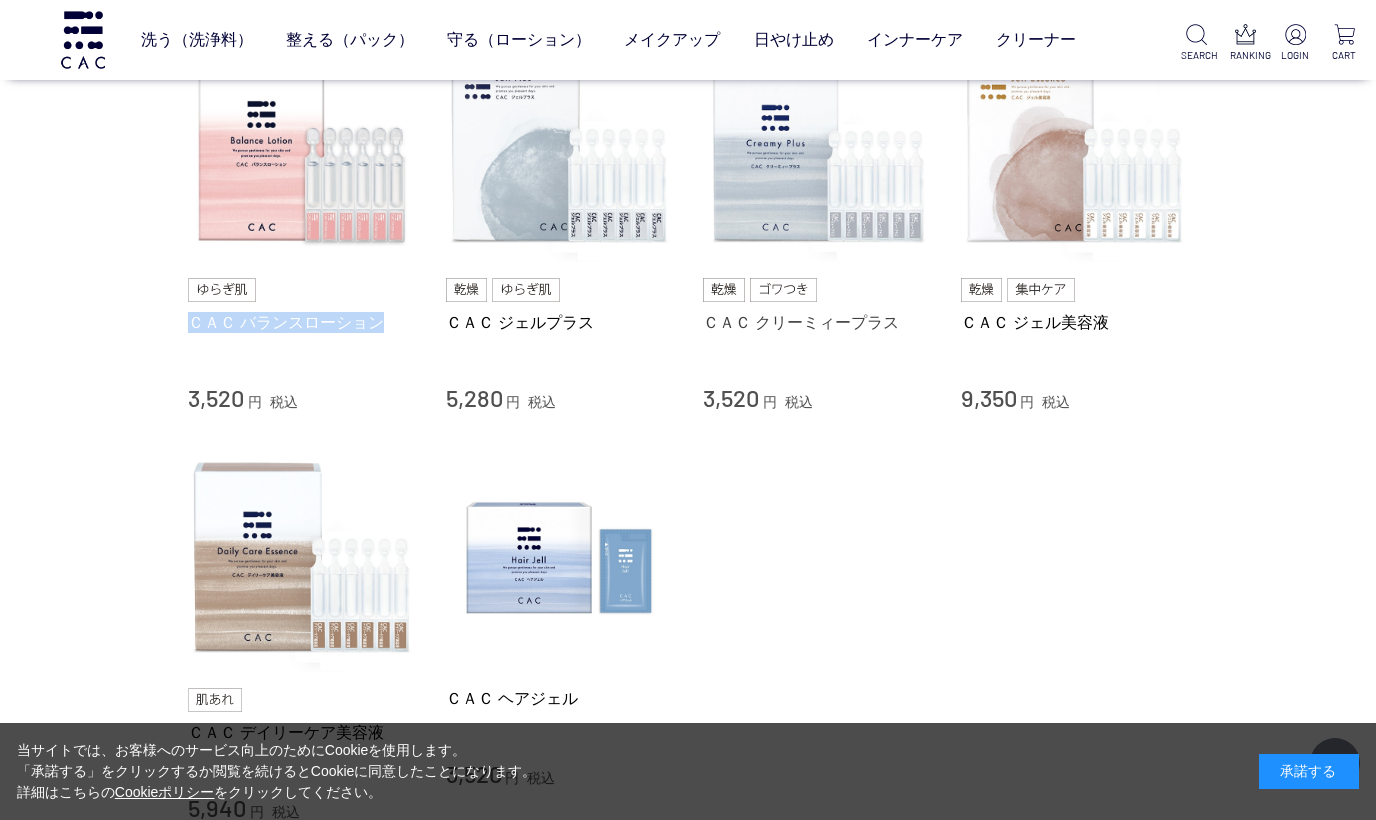 scroll, scrollTop: 841, scrollLeft: 0, axis: vertical 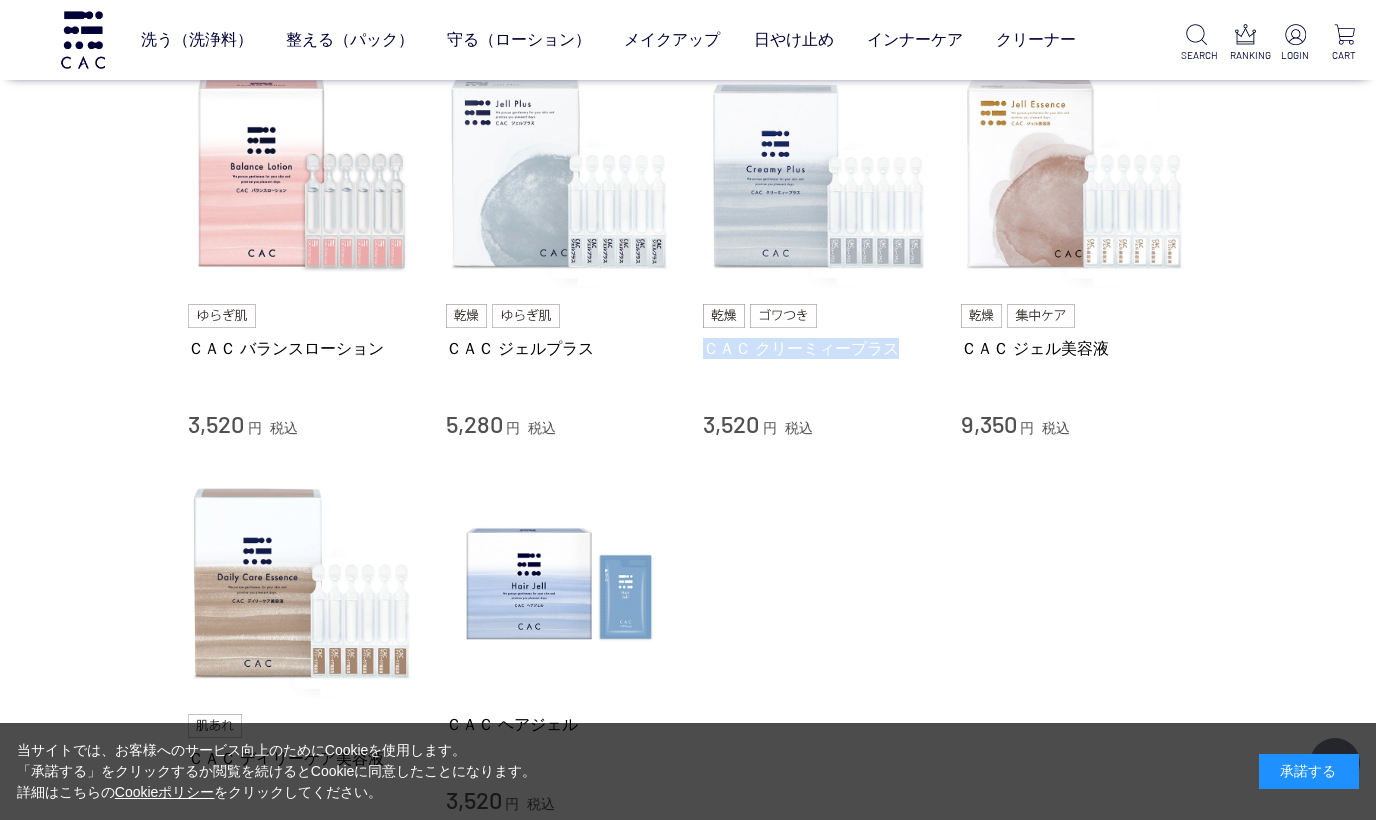 drag, startPoint x: 694, startPoint y: 346, endPoint x: 898, endPoint y: 357, distance: 204.29636 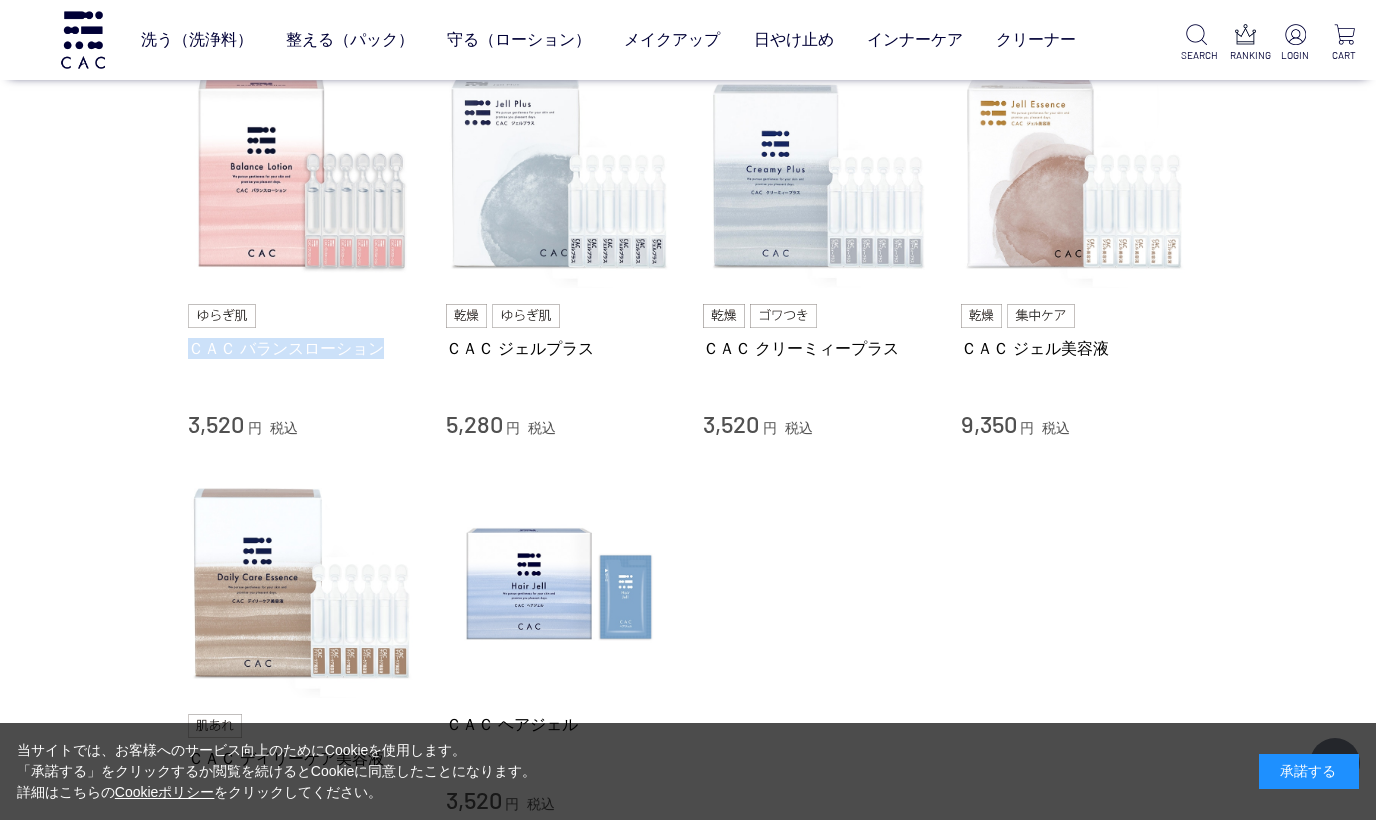 drag, startPoint x: 180, startPoint y: 334, endPoint x: 403, endPoint y: 340, distance: 223.0807 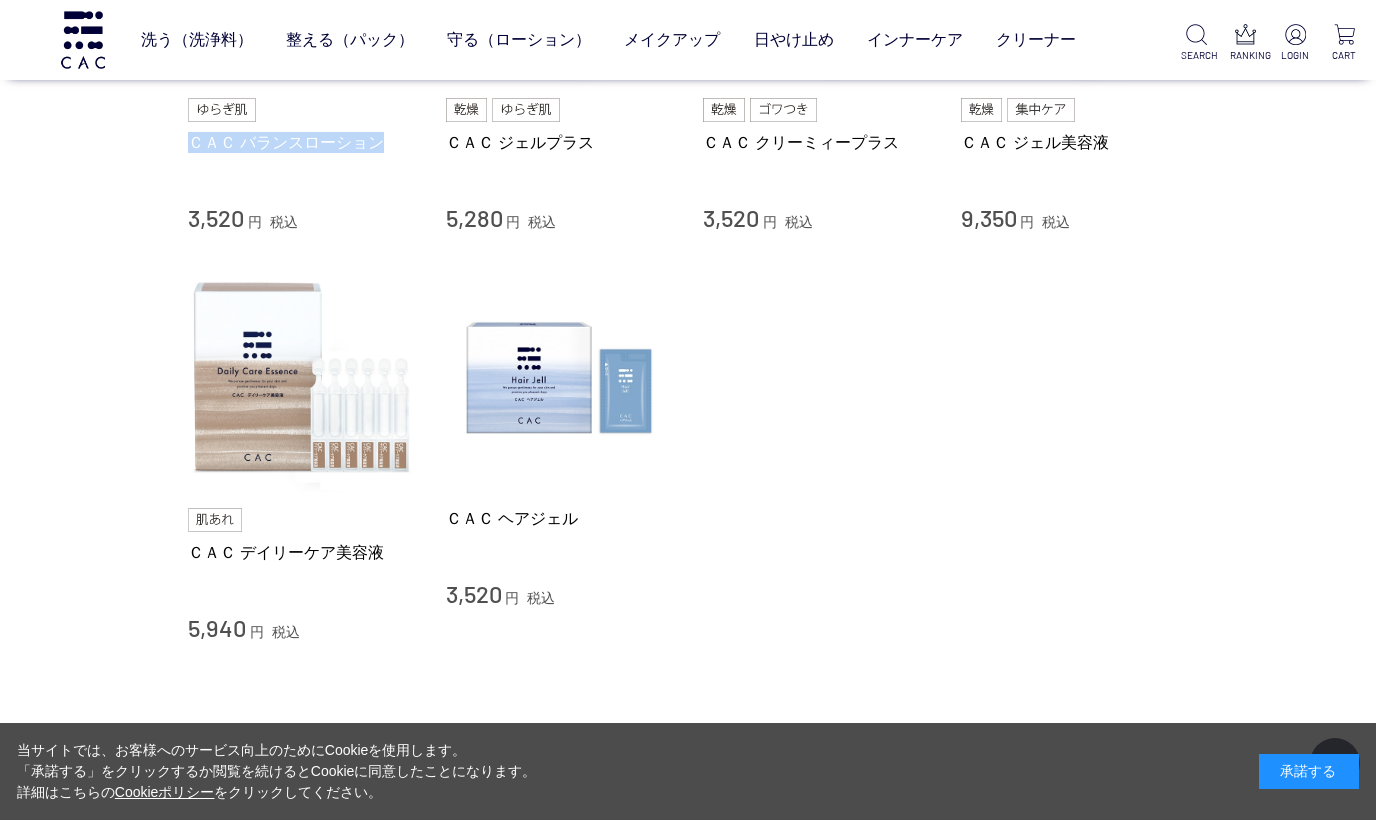 scroll, scrollTop: 1055, scrollLeft: 0, axis: vertical 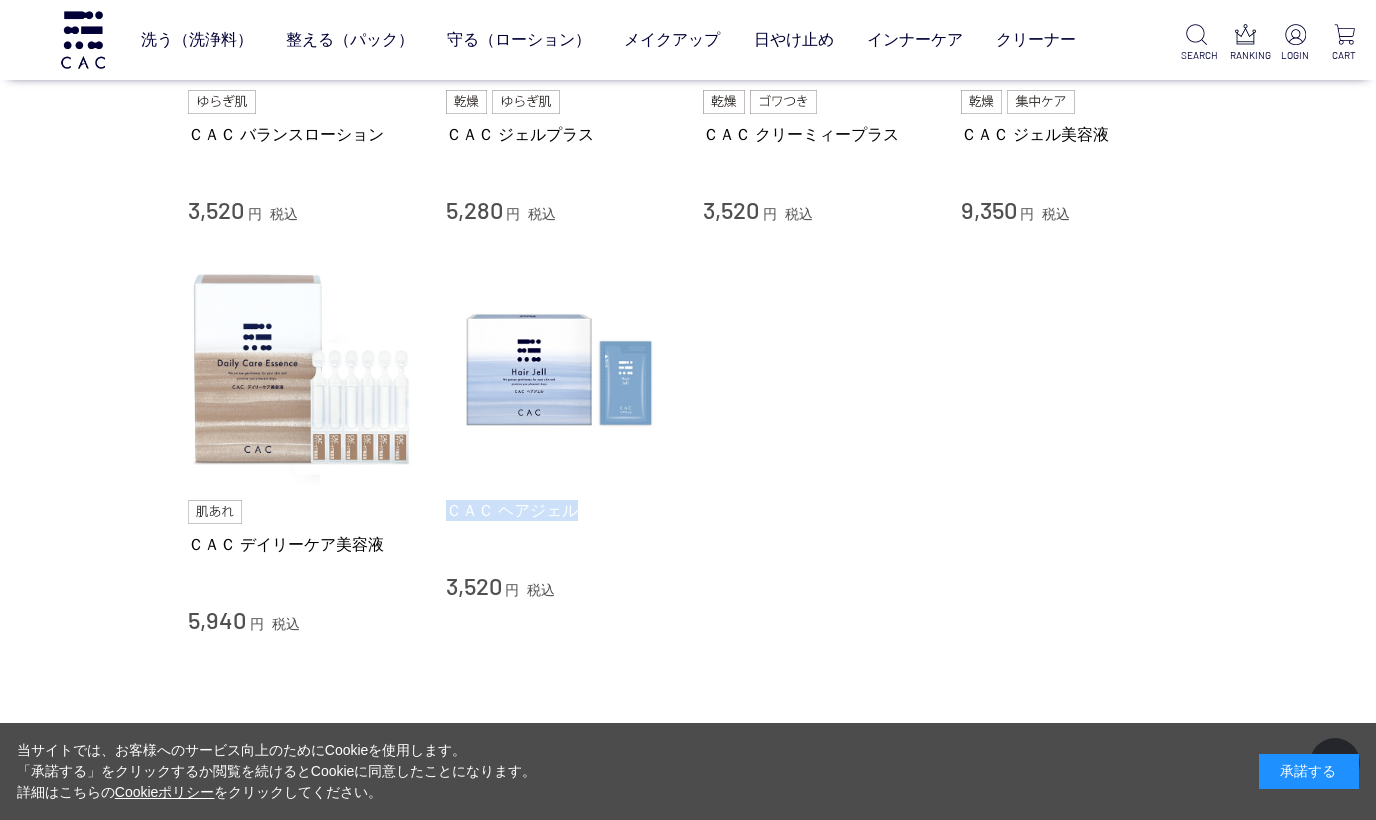 drag, startPoint x: 437, startPoint y: 514, endPoint x: 589, endPoint y: 518, distance: 152.05263 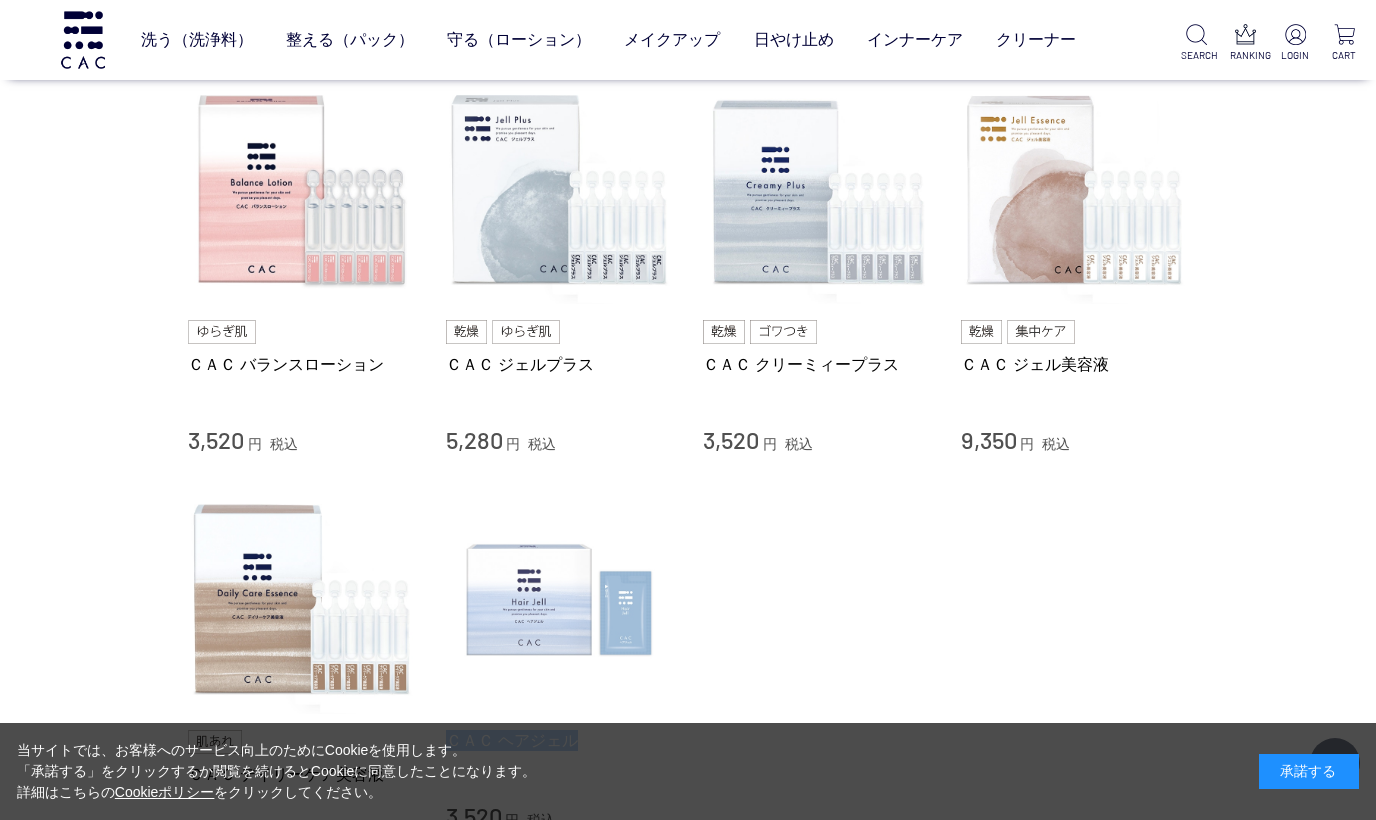 scroll, scrollTop: 823, scrollLeft: 0, axis: vertical 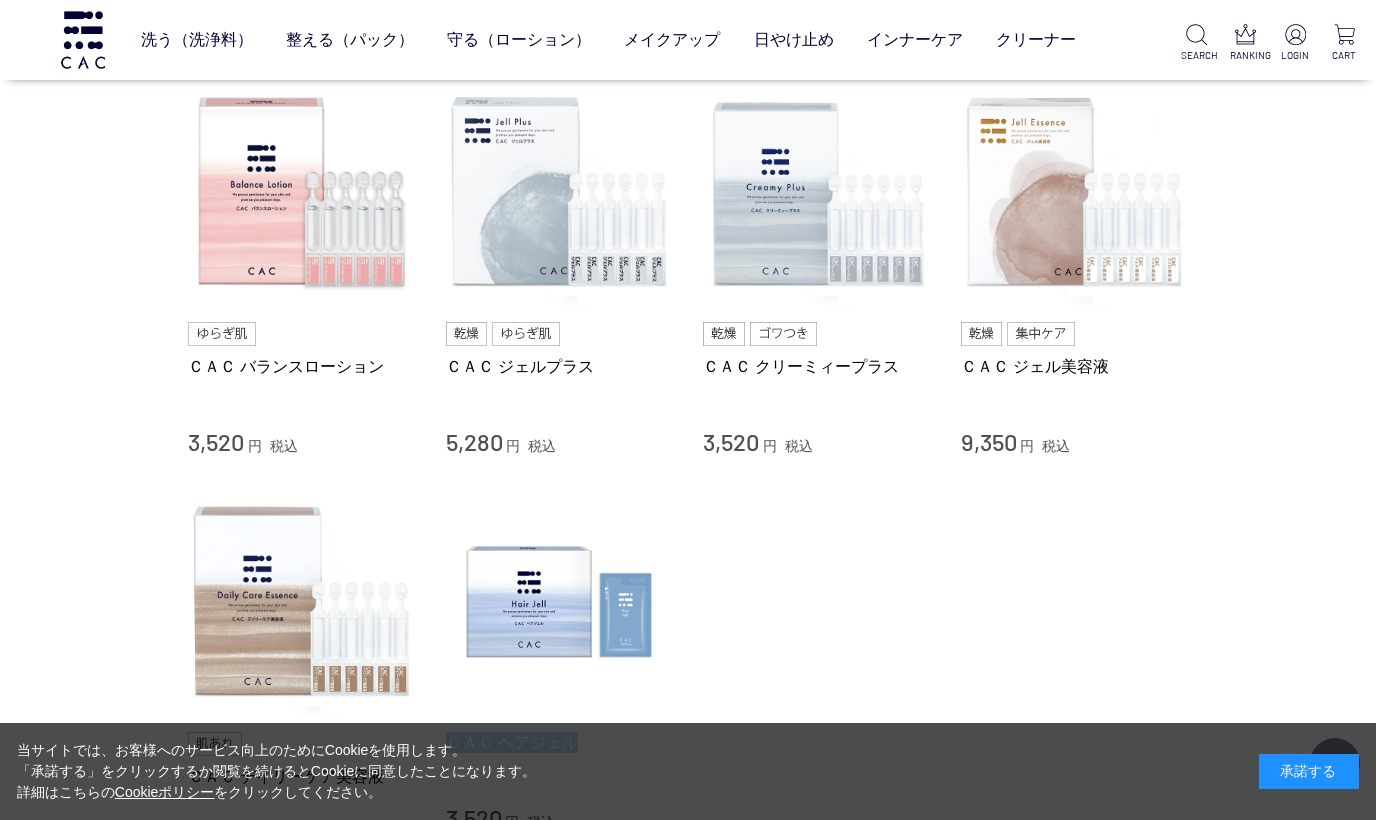 click on "5,280
円
税込" at bounding box center (560, 442) 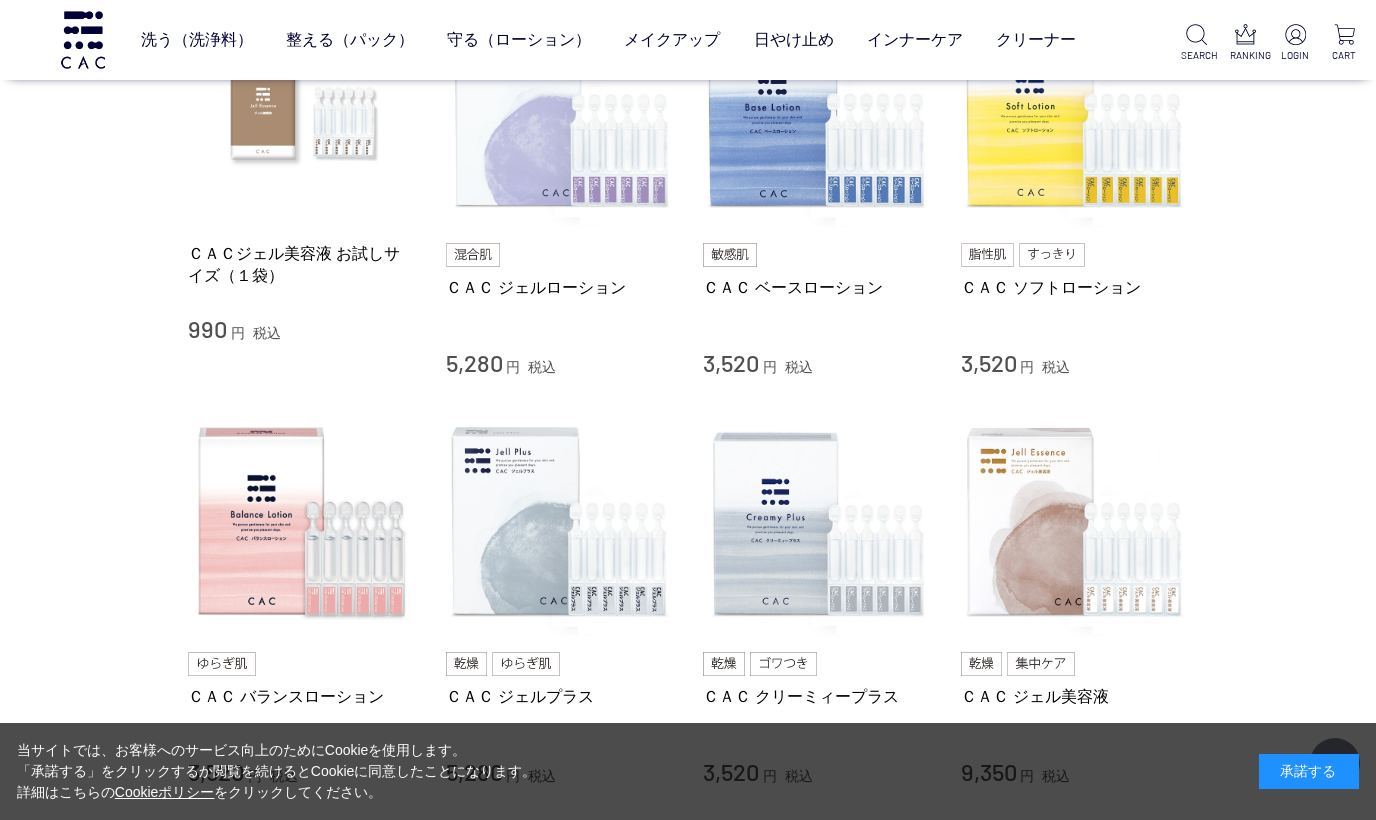 scroll, scrollTop: 476, scrollLeft: 0, axis: vertical 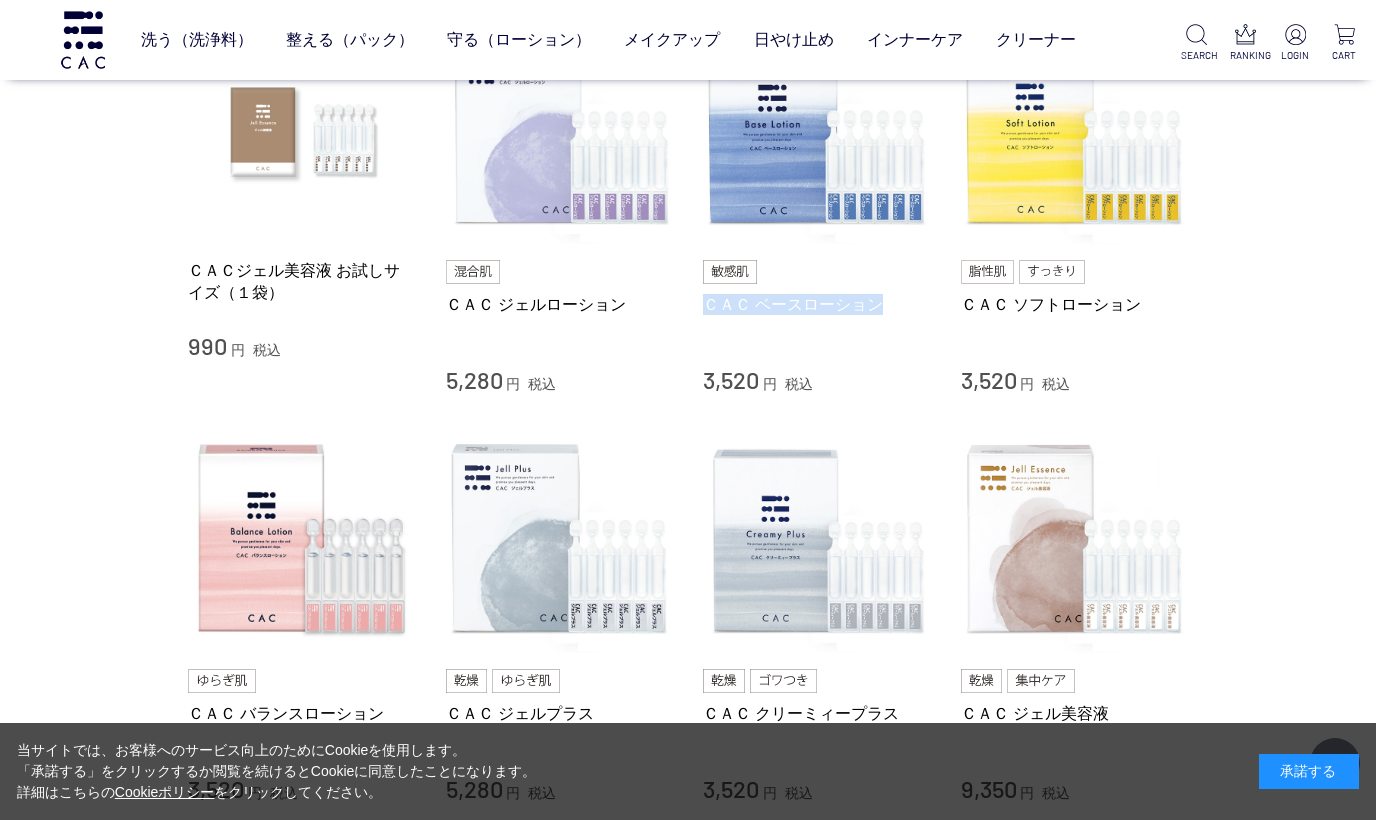 drag, startPoint x: 692, startPoint y: 301, endPoint x: 878, endPoint y: 311, distance: 186.26862 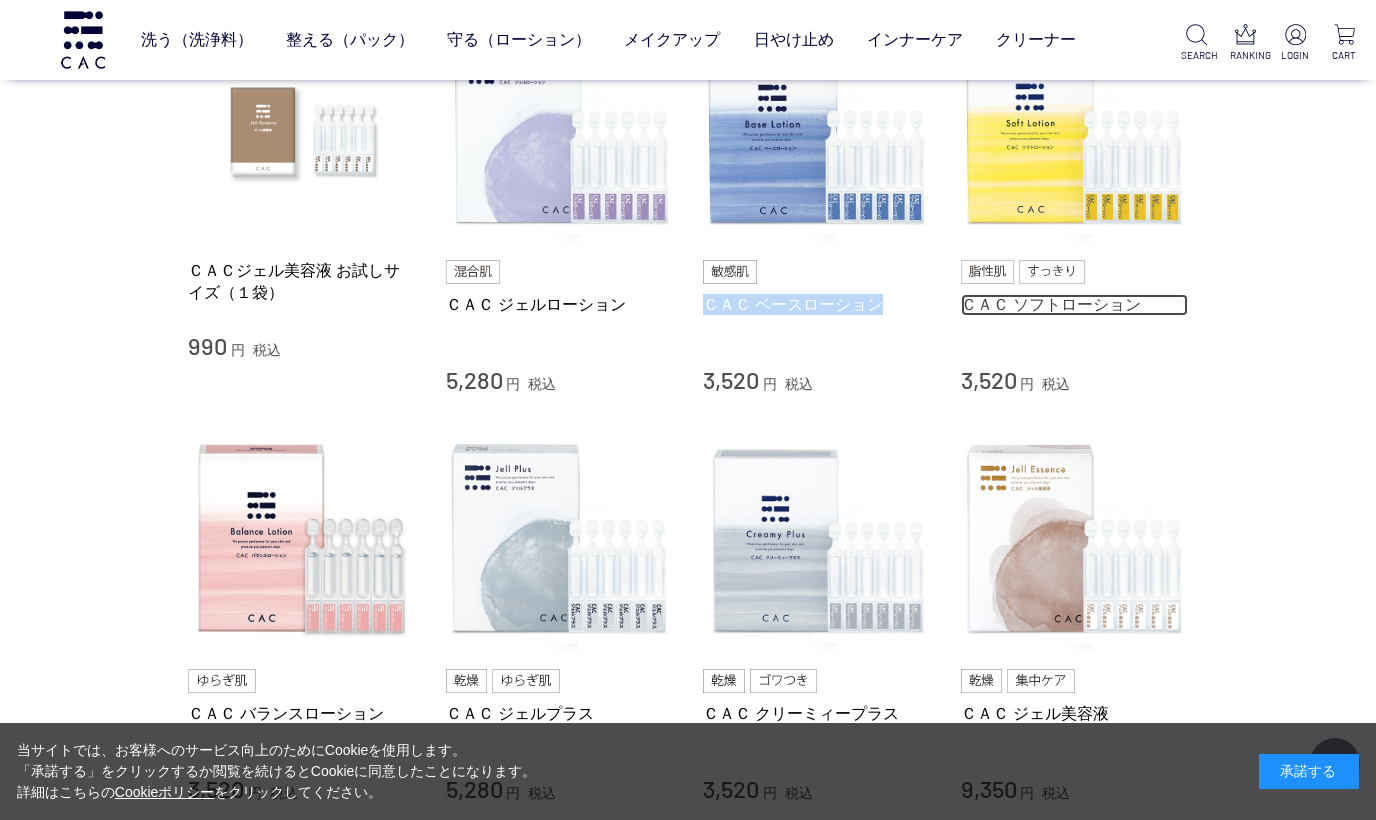 click on "ＣＡＣ ソフトローション" at bounding box center (1075, 304) 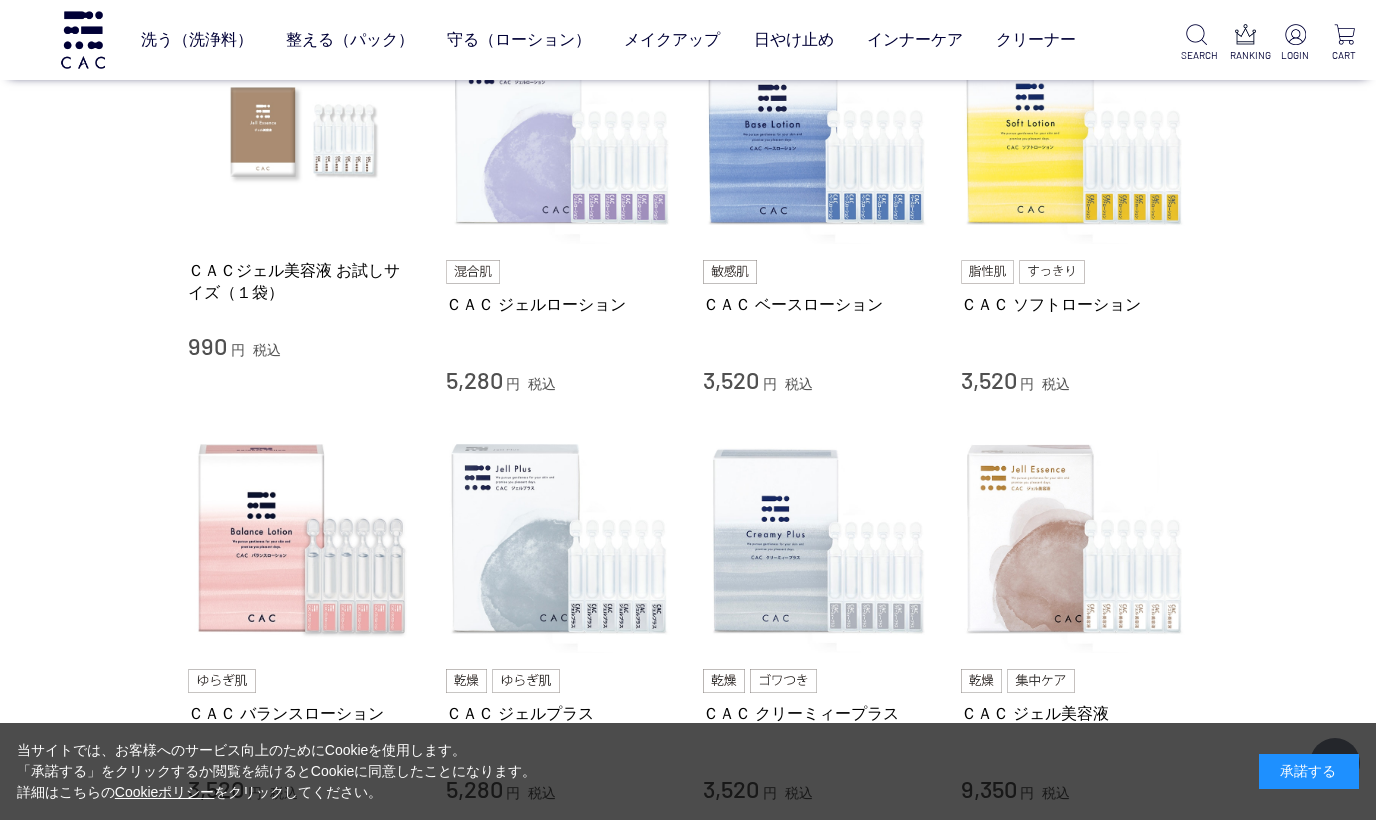click on "買い物かご
買い物かご内の商品
買い物かごは空です...
カテゴリから探す
商品一覧
スキンケア
洗う（洗浄料）
整える（パック）
守る（ローション）
保湿化粧水
柔軟化粧水
美容液
ジェル
メイクアップ
その他
日やけ止め
インナーケア
クリーナー
ジャンルから探す
限定品
守る（ローション）
PROTECT
肌を守り、うるおう
保湿化粧水
柔軟化粧水" at bounding box center [688, 491] 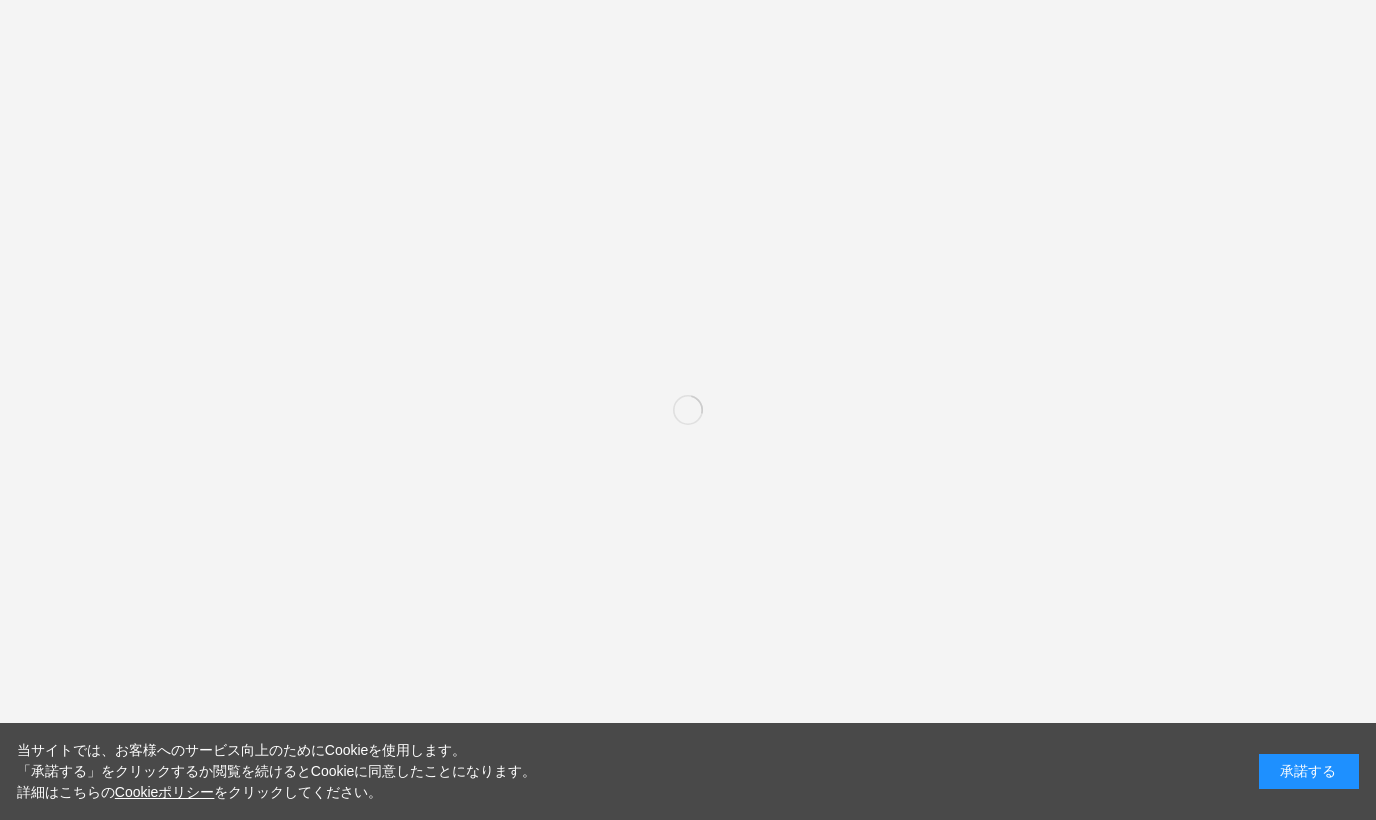 scroll, scrollTop: 0, scrollLeft: 0, axis: both 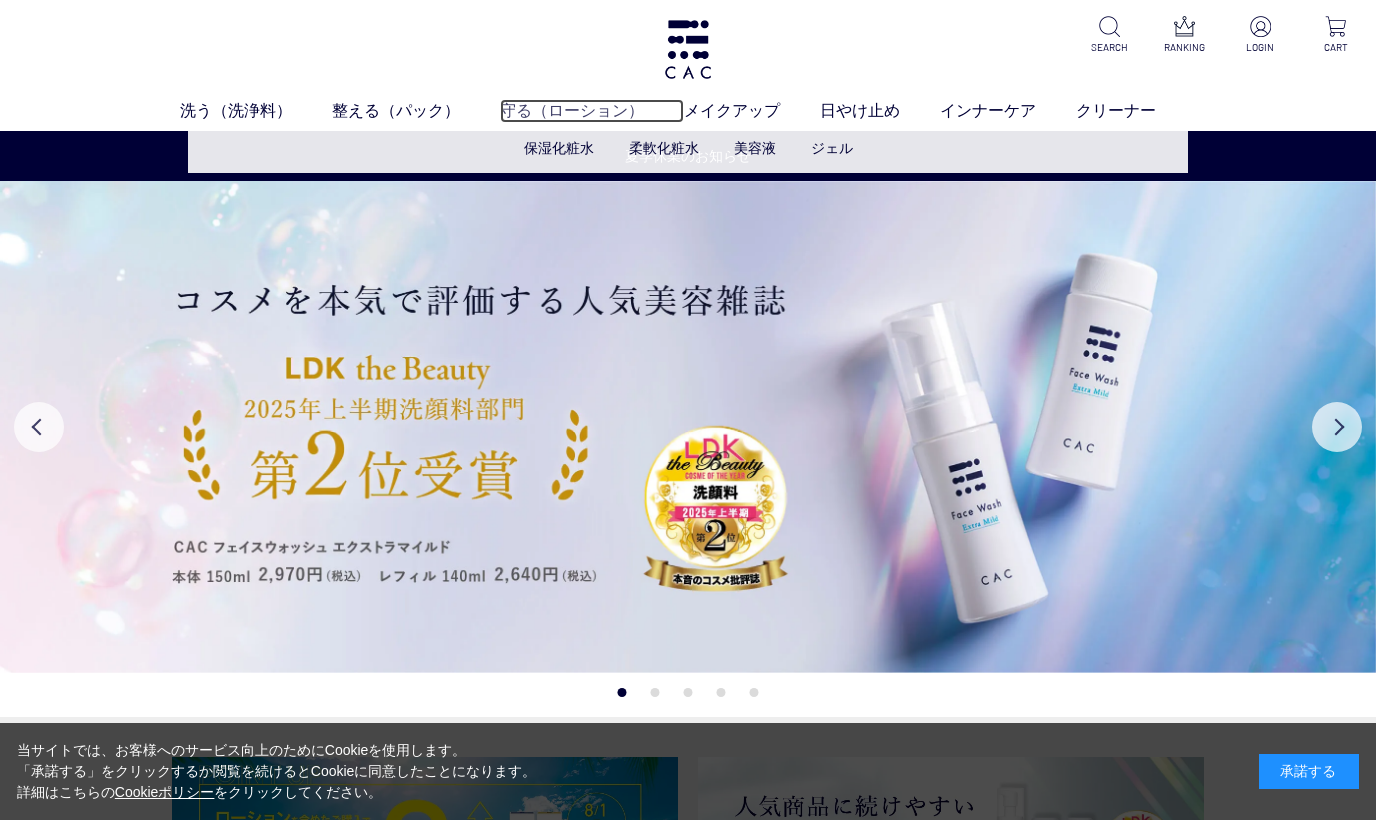 click on "守る（ローション）" at bounding box center (592, 111) 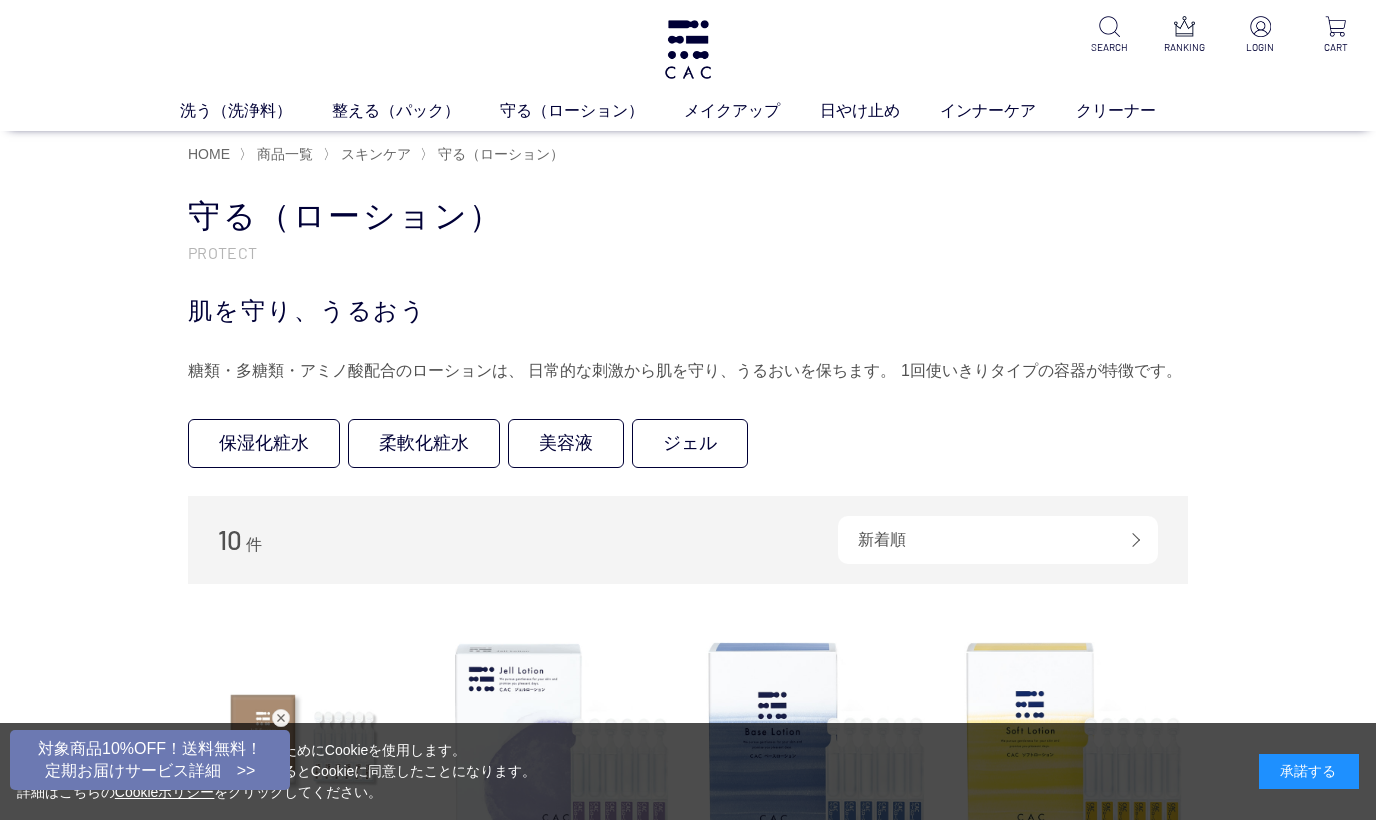 scroll, scrollTop: 0, scrollLeft: 0, axis: both 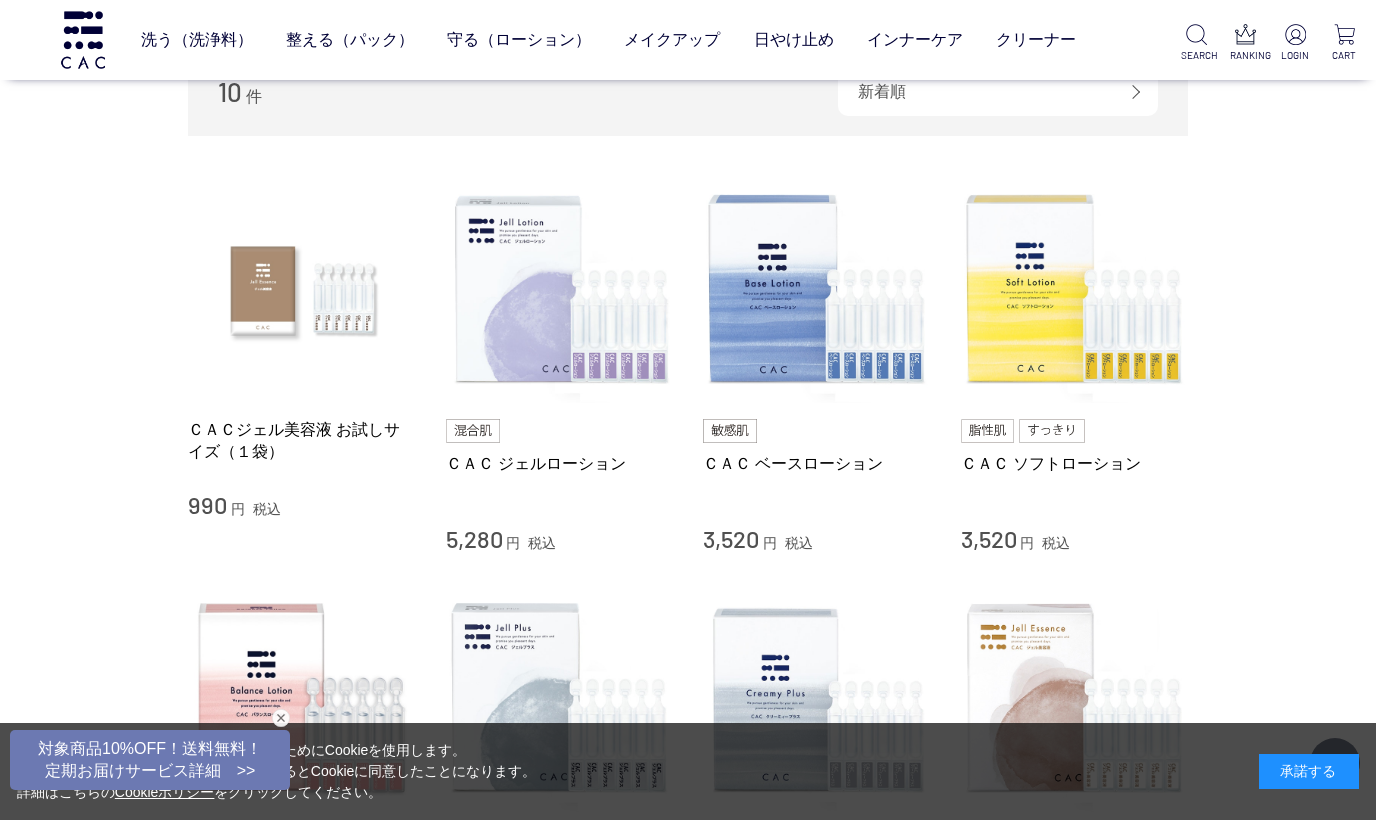 click on "ＣＡＣ ソフトローション" at bounding box center (1075, 485) 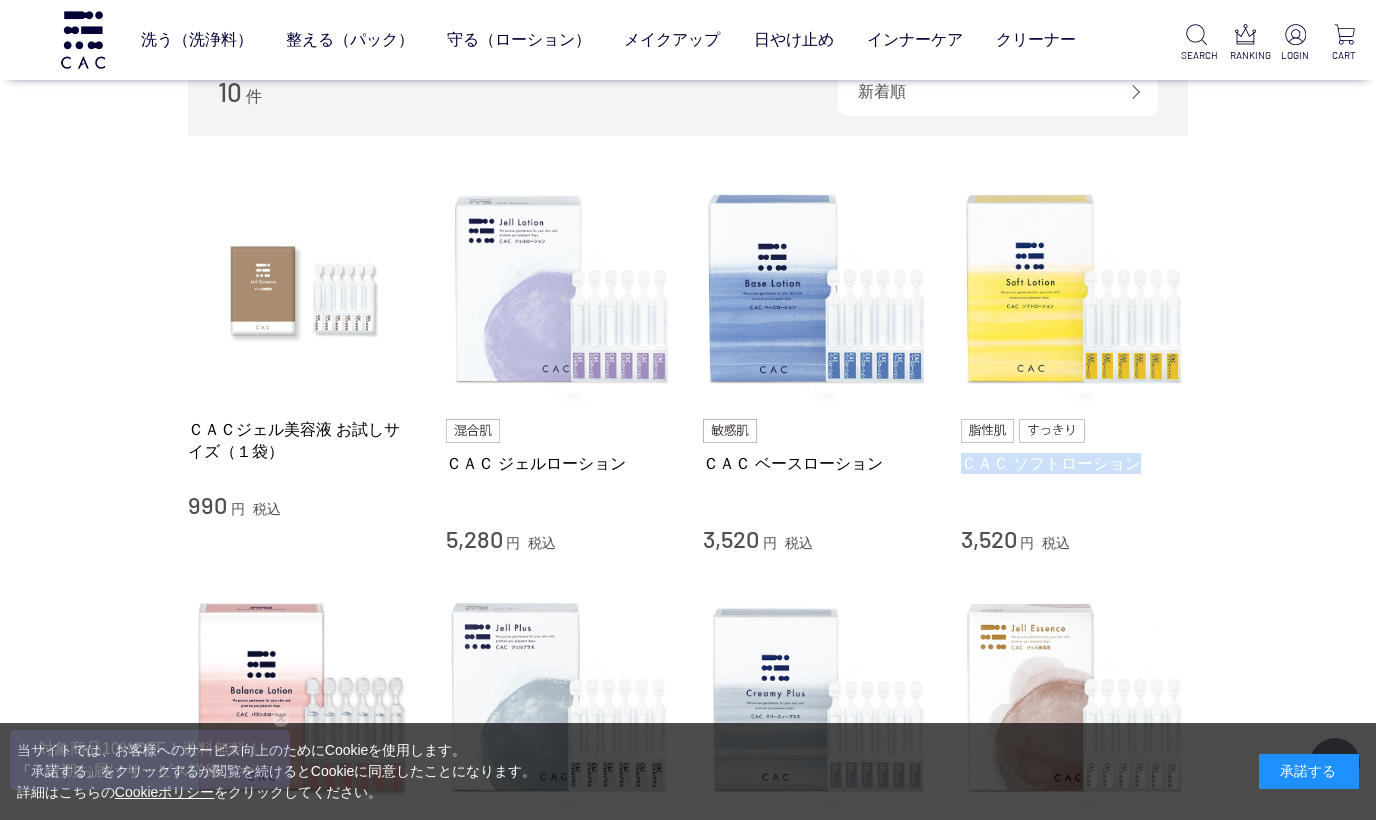 drag, startPoint x: 945, startPoint y: 464, endPoint x: 1139, endPoint y: 467, distance: 194.0232 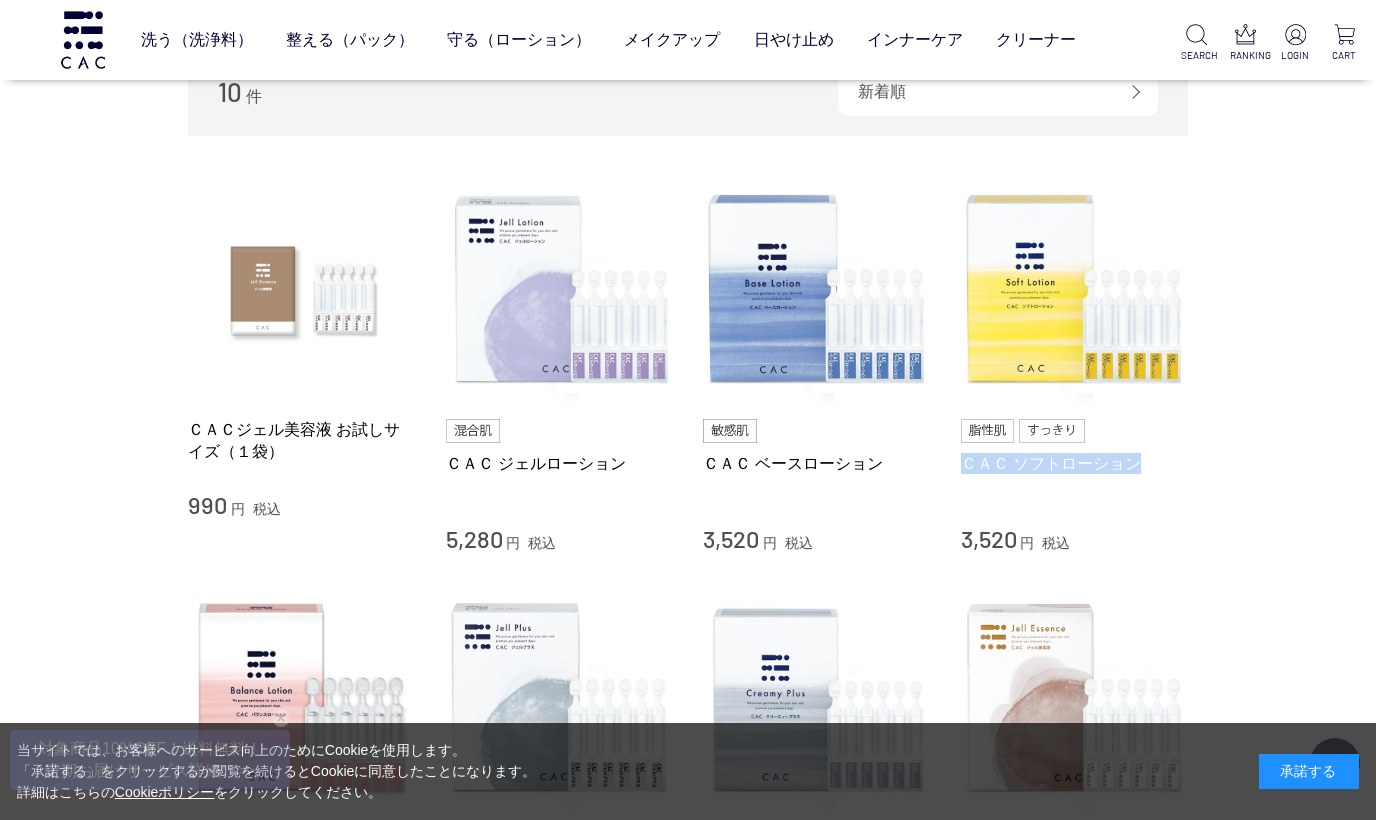 drag, startPoint x: 952, startPoint y: 539, endPoint x: 1016, endPoint y: 540, distance: 64.00781 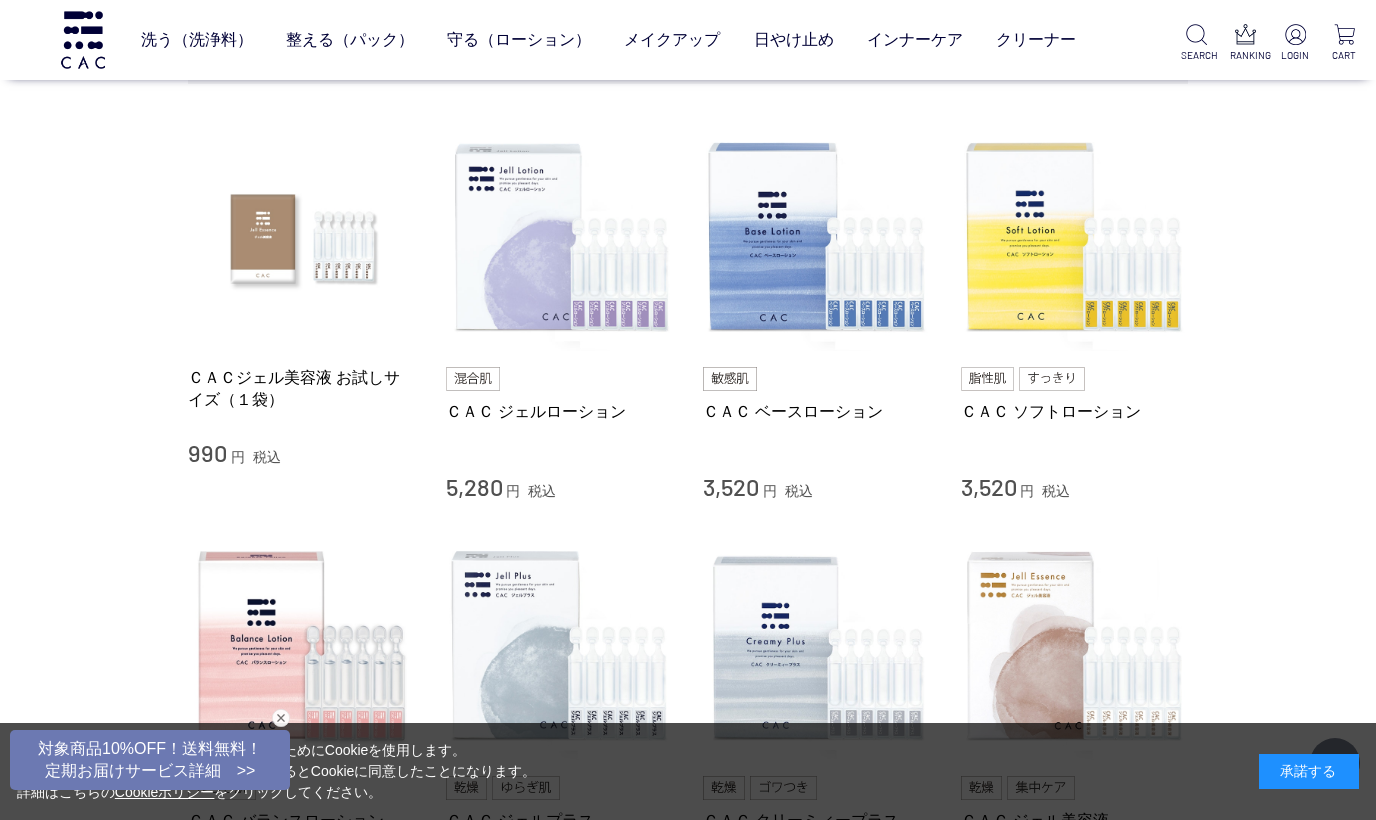 scroll, scrollTop: 365, scrollLeft: 0, axis: vertical 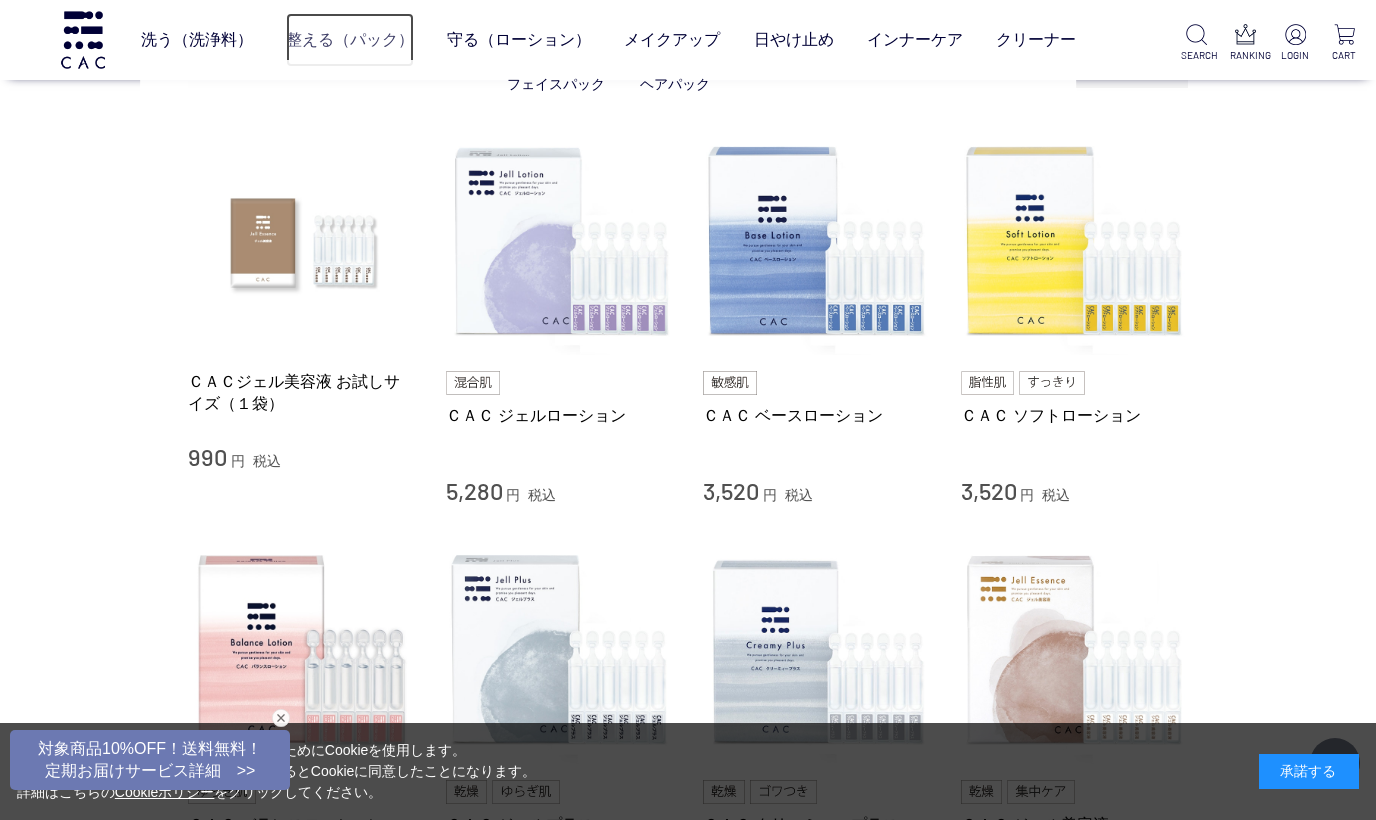 click on "整える（パック）" at bounding box center (350, 40) 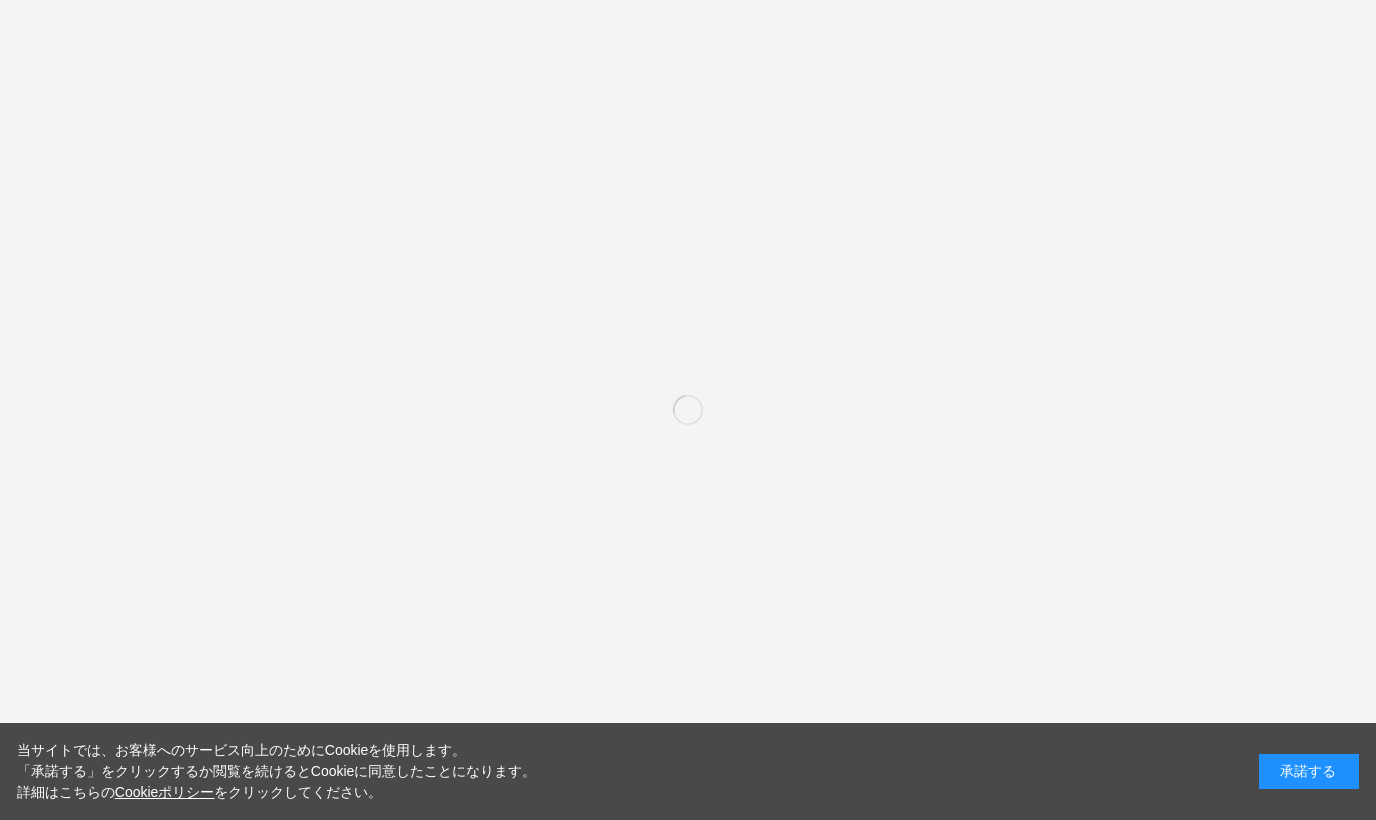 scroll, scrollTop: 0, scrollLeft: 0, axis: both 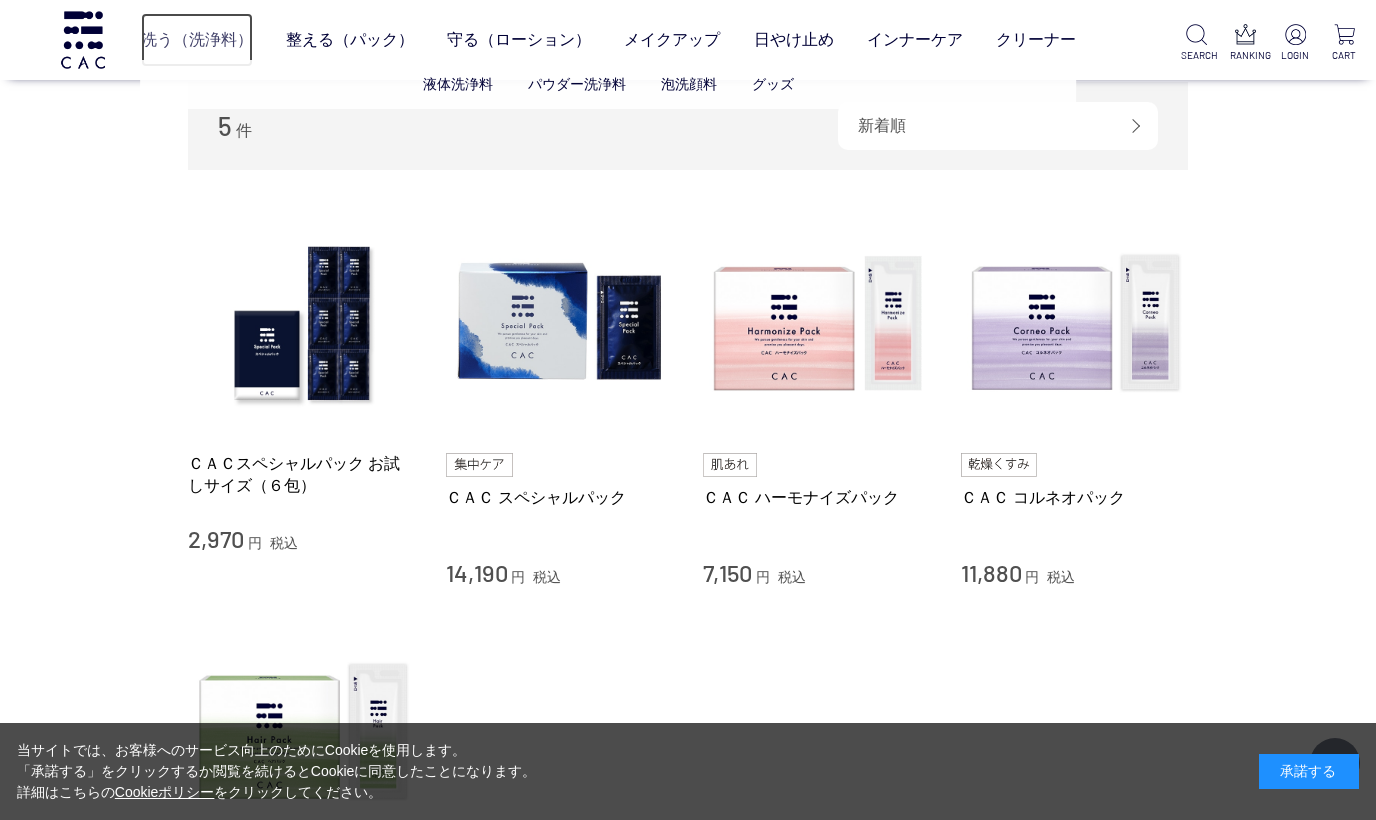 click on "洗う（洗浄料）" at bounding box center (197, 40) 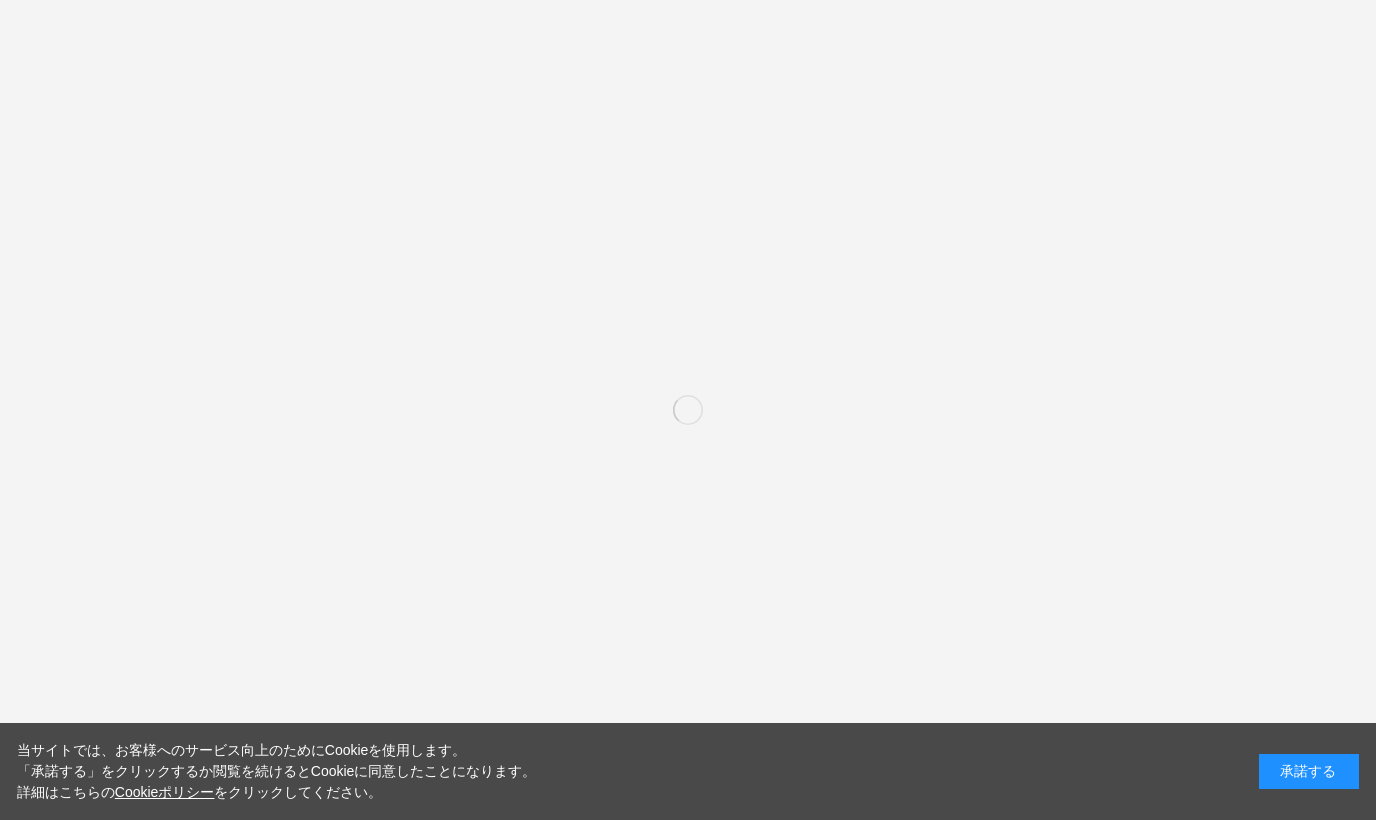 scroll, scrollTop: 0, scrollLeft: 0, axis: both 